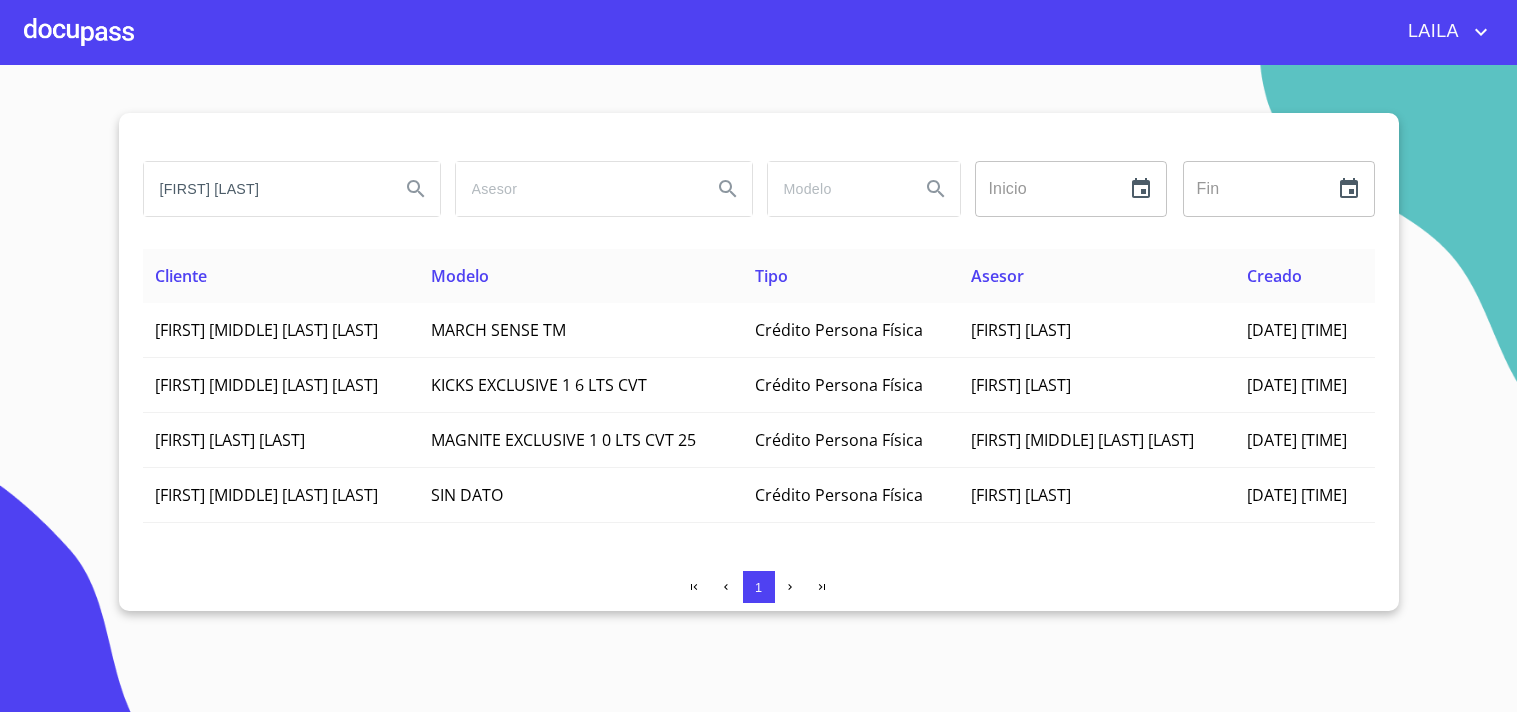 click on "[FIRST] [LAST]" at bounding box center [264, 189] 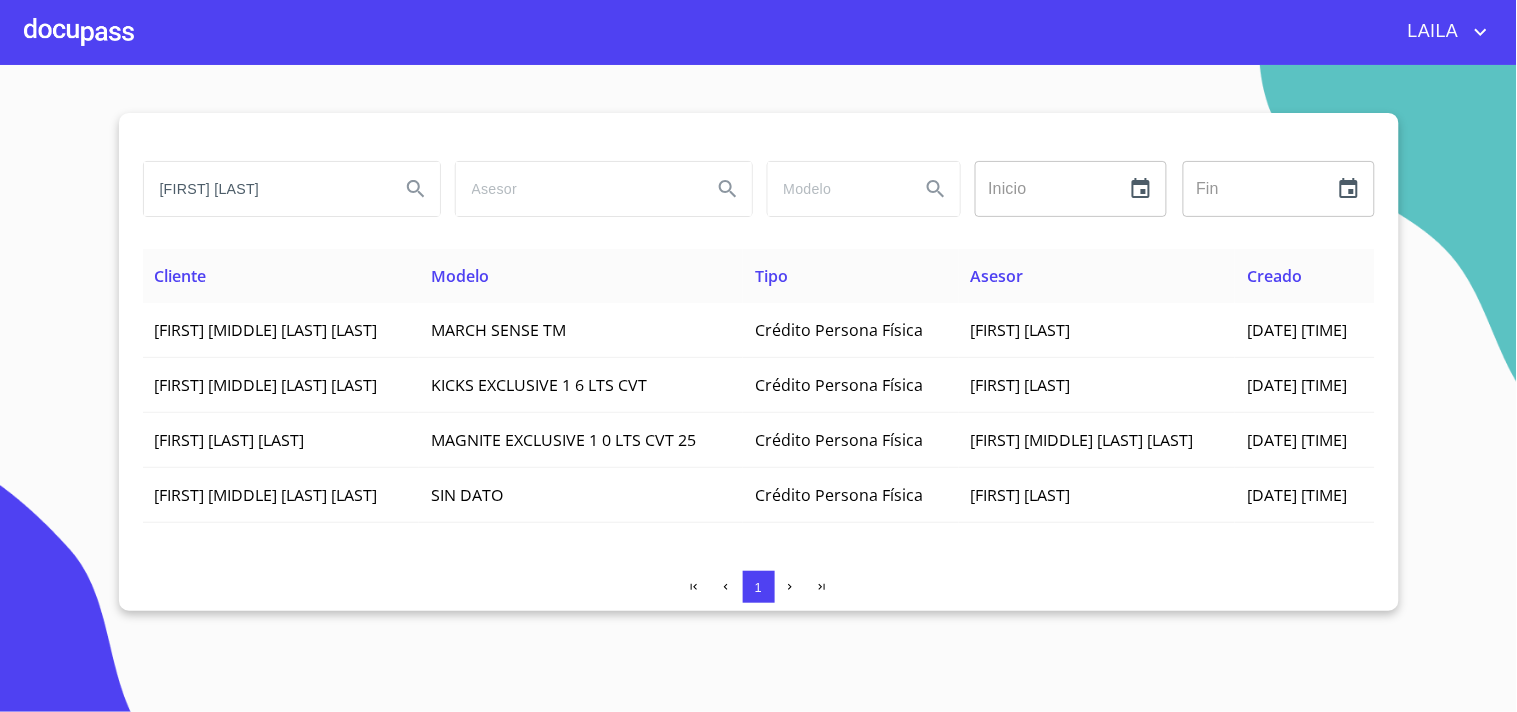 click on "[FIRST] [LAST]" at bounding box center (264, 189) 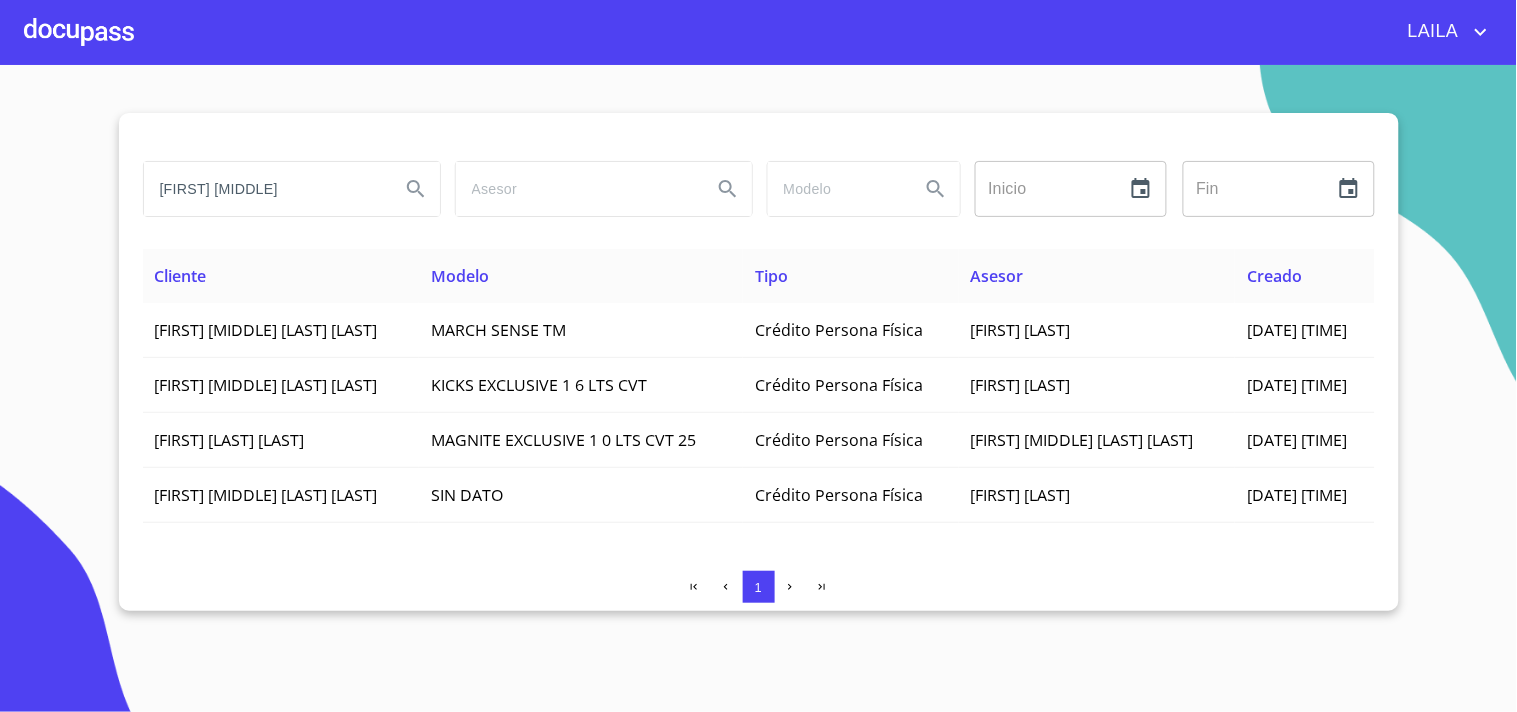 type on "[FIRST] [MIDDLE]" 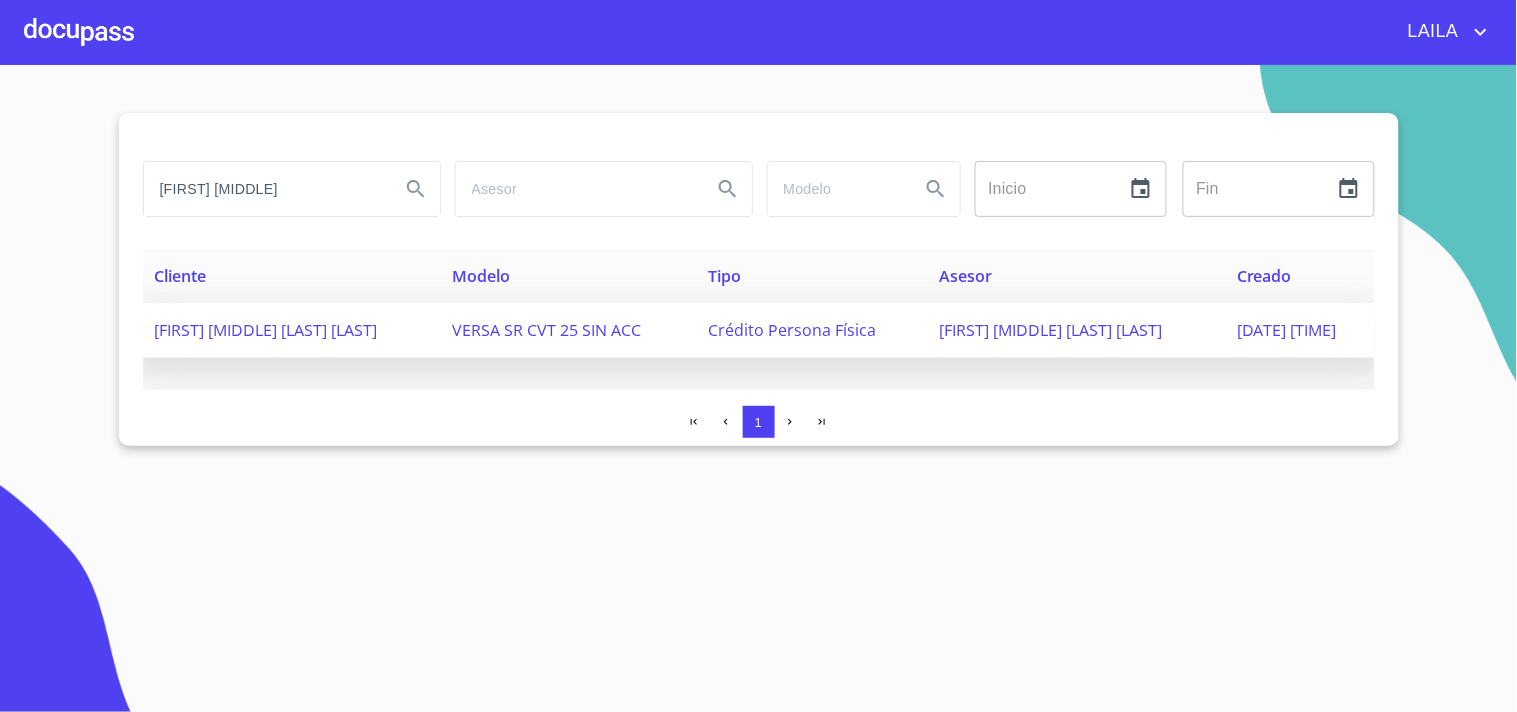 click on "[FIRST] [MIDDLE] [LAST] [LAST]" at bounding box center [266, 330] 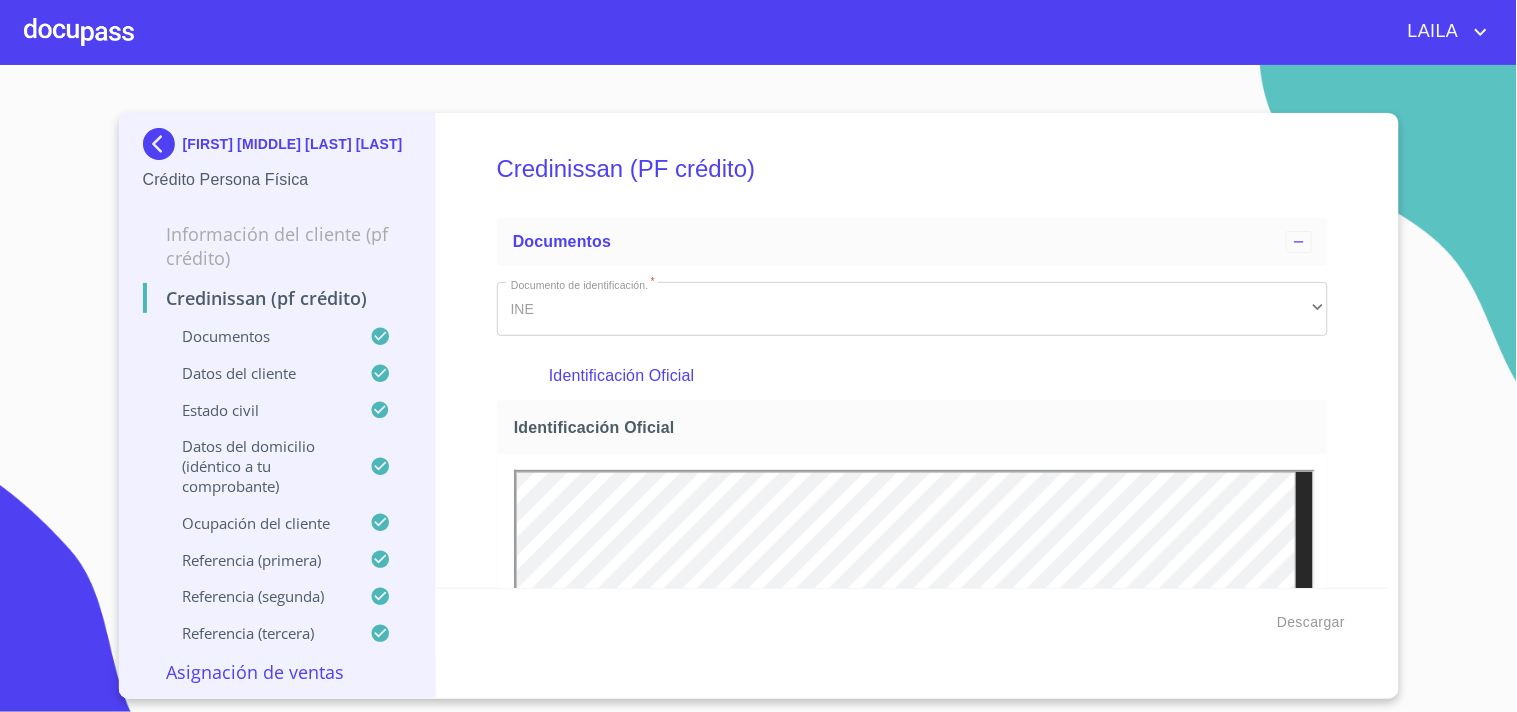 scroll, scrollTop: 0, scrollLeft: 0, axis: both 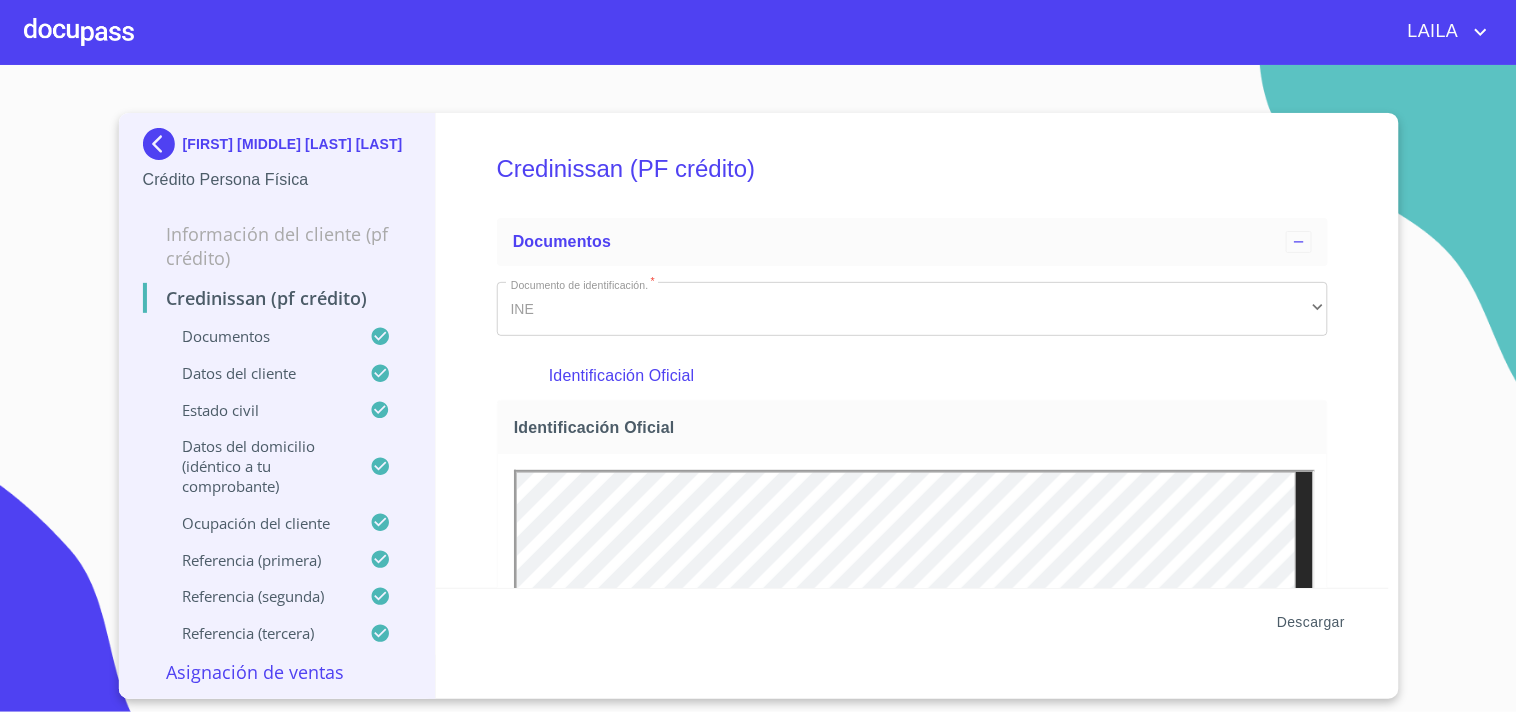 click on "Descargar" at bounding box center [1311, 622] 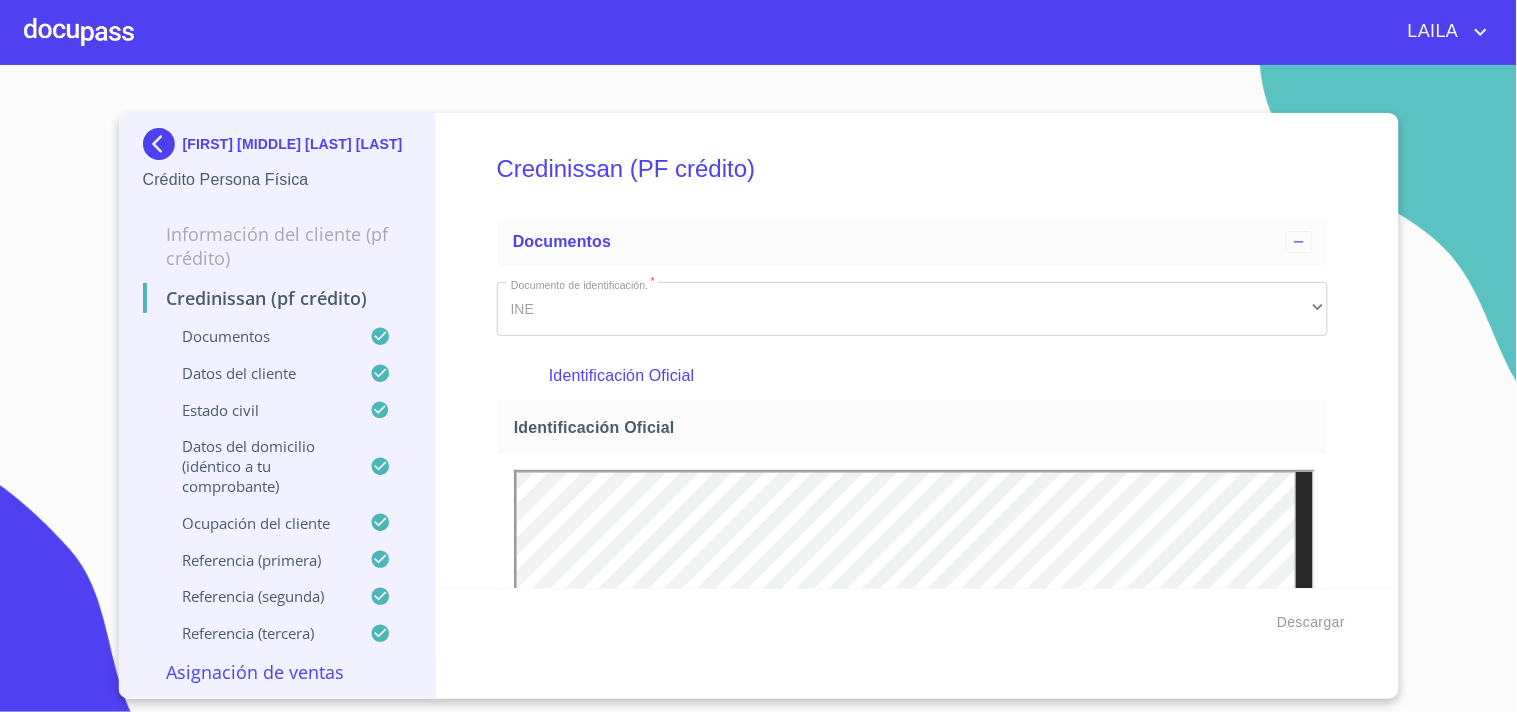 click at bounding box center (163, 144) 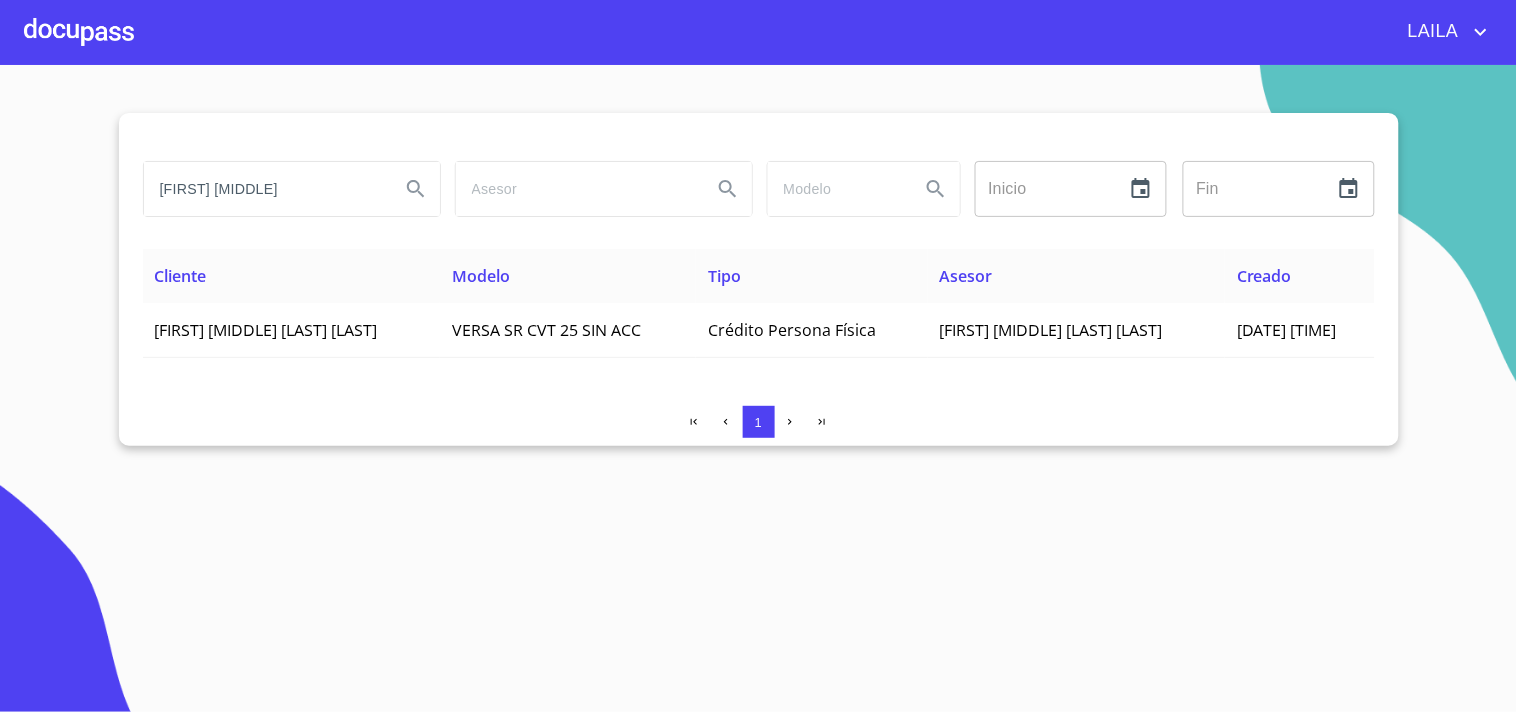 click on "[FIRST] [MIDDLE]" at bounding box center [264, 189] 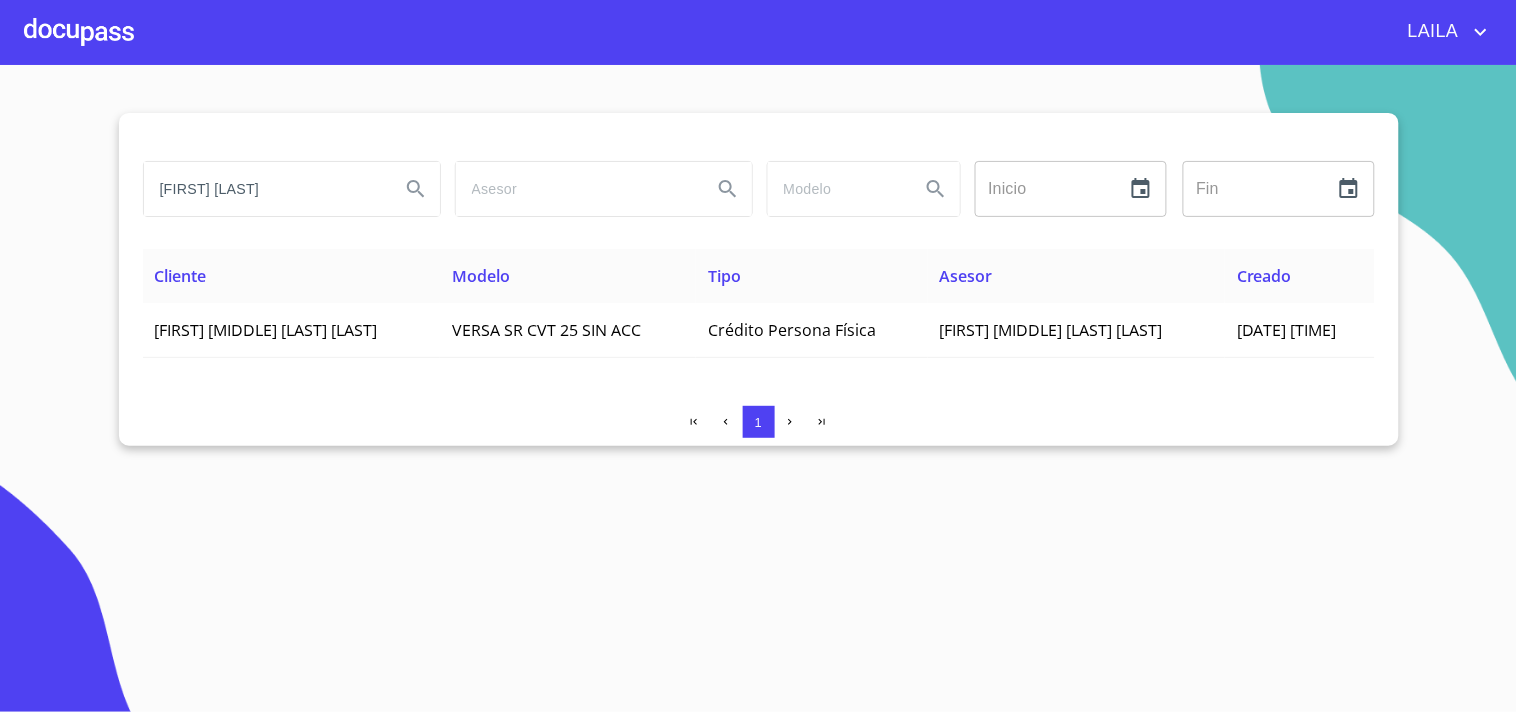 type on "[FIRST] [LAST]" 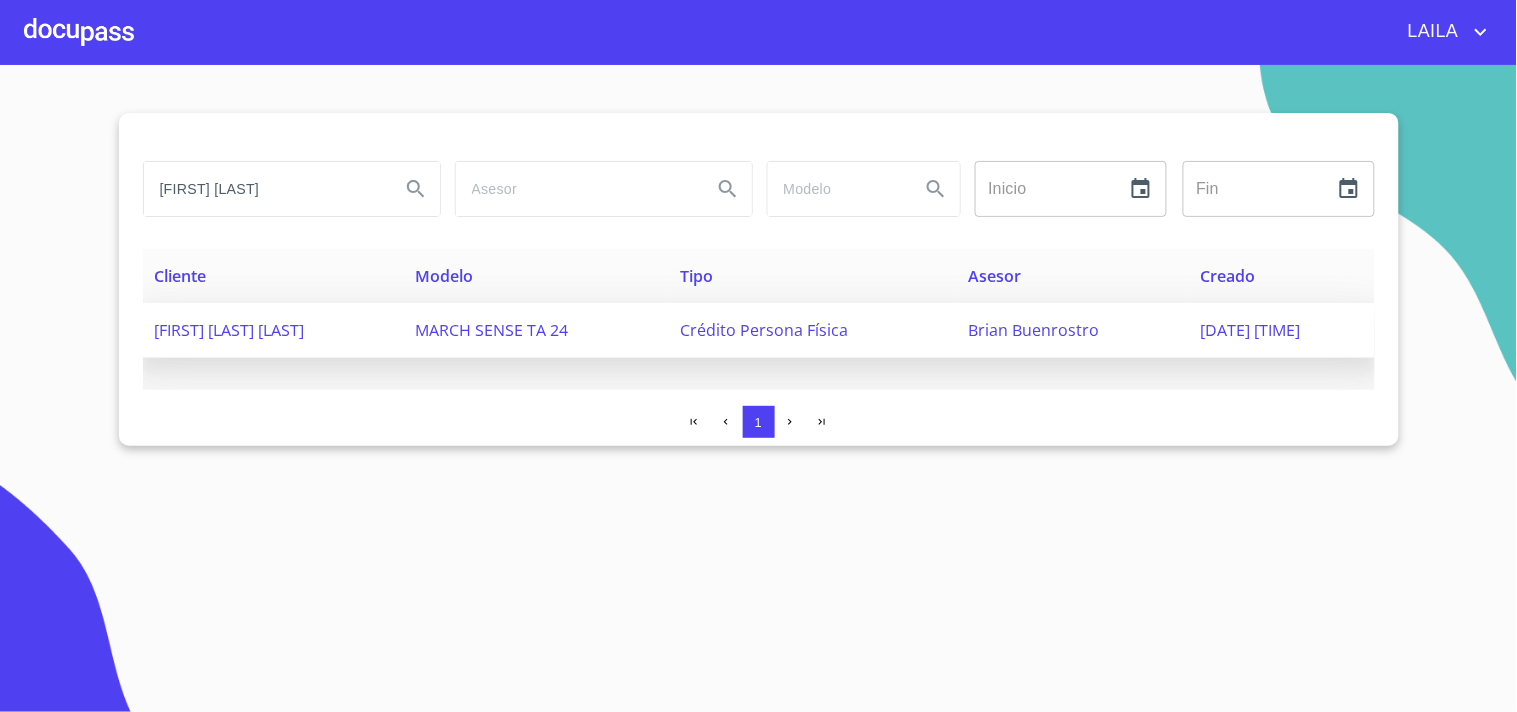 click on "[FIRST] [LAST] [LAST]" at bounding box center [230, 330] 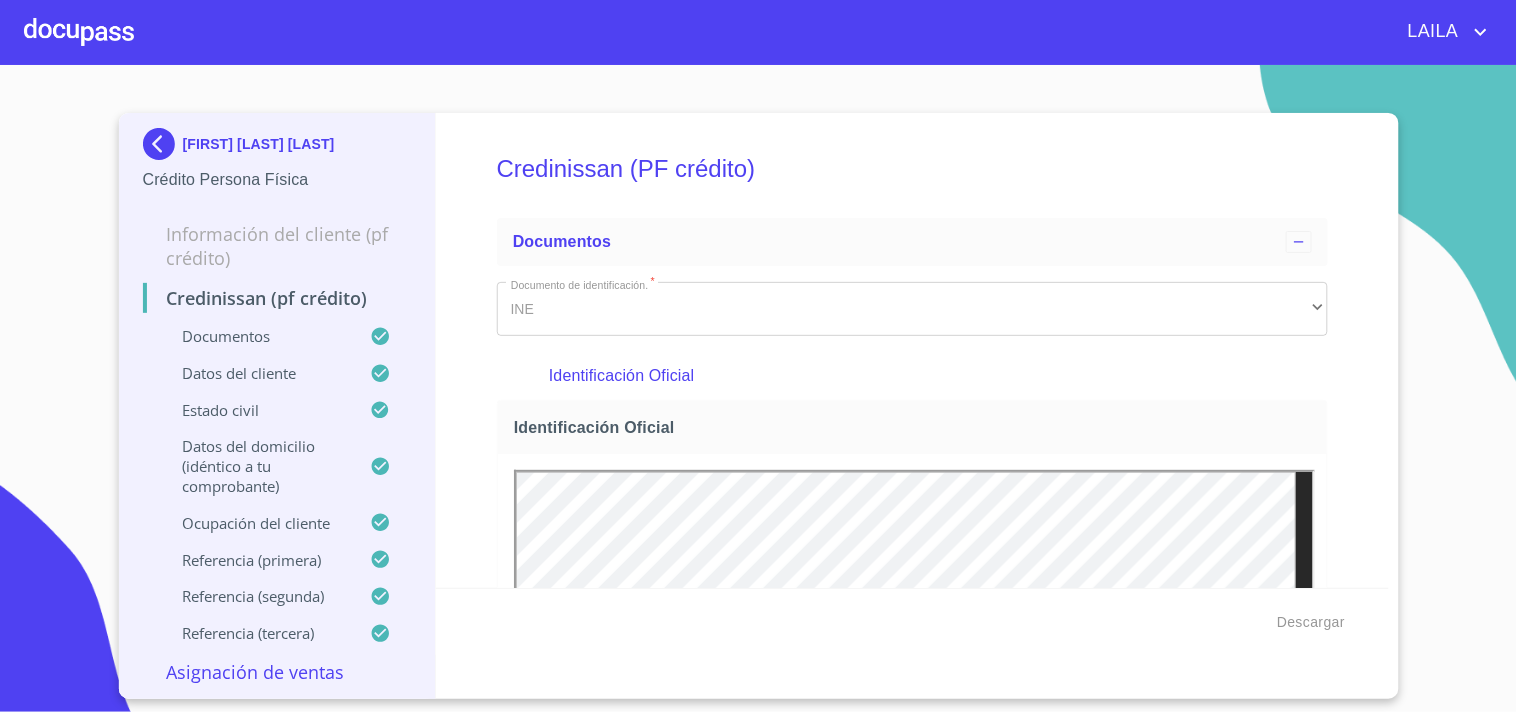 scroll, scrollTop: 0, scrollLeft: 0, axis: both 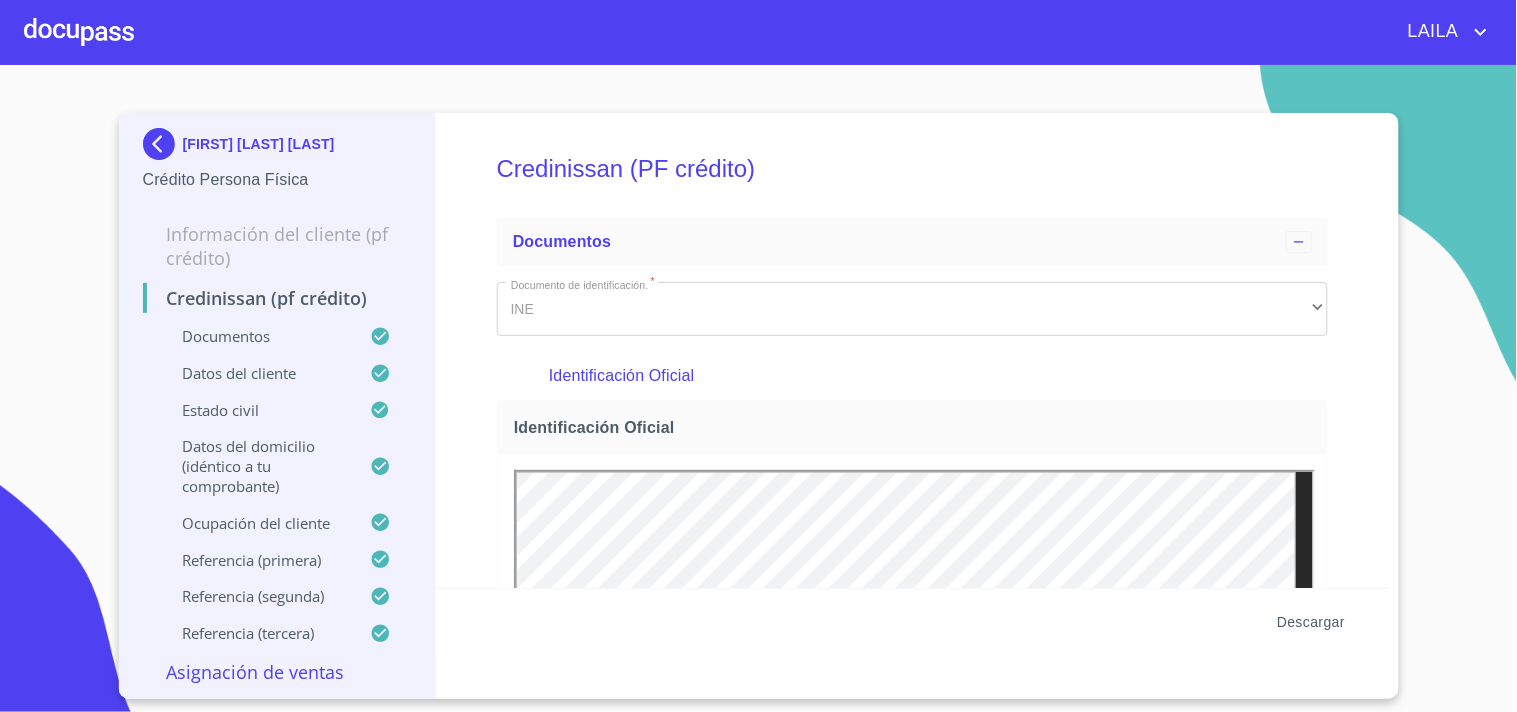 click on "Descargar" at bounding box center (1311, 622) 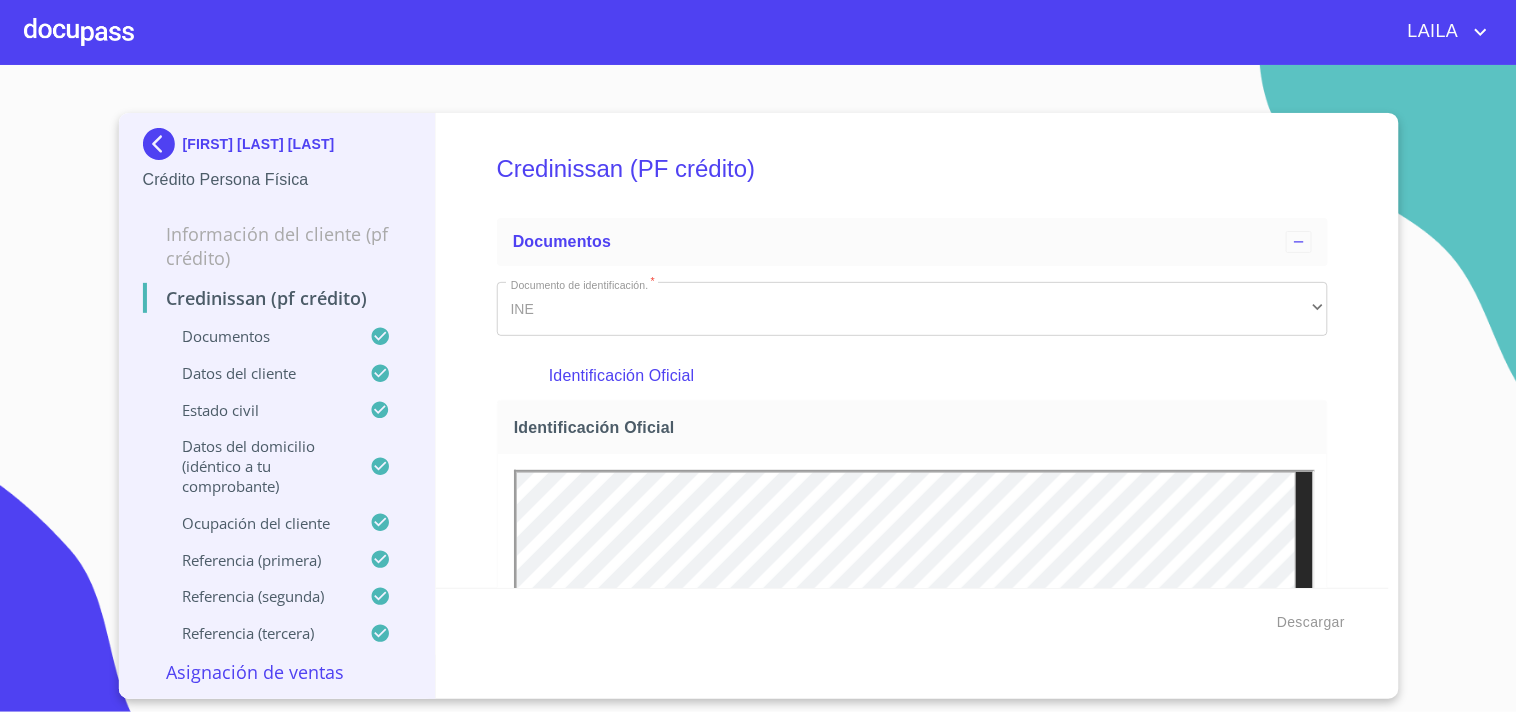click at bounding box center [163, 144] 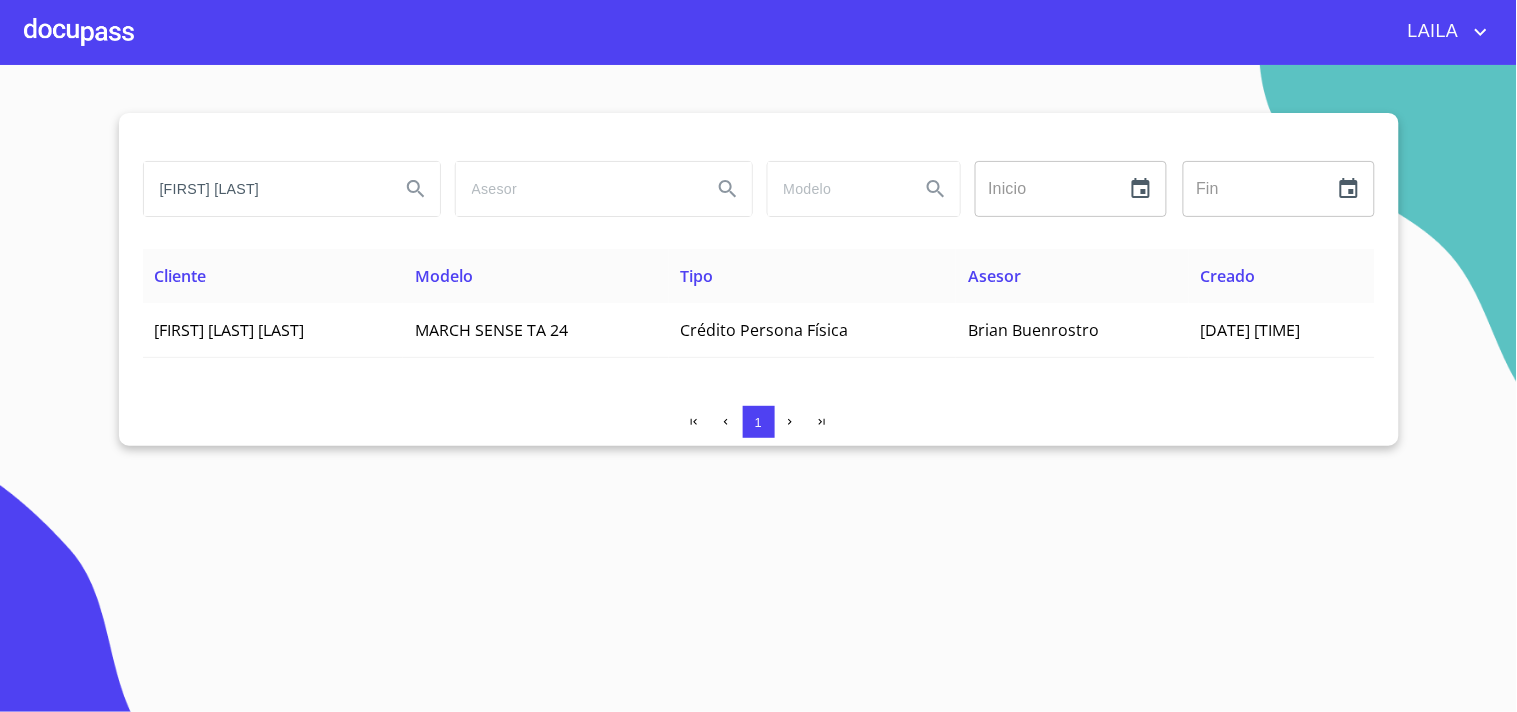 click on "[FIRST] [LAST]" at bounding box center [264, 189] 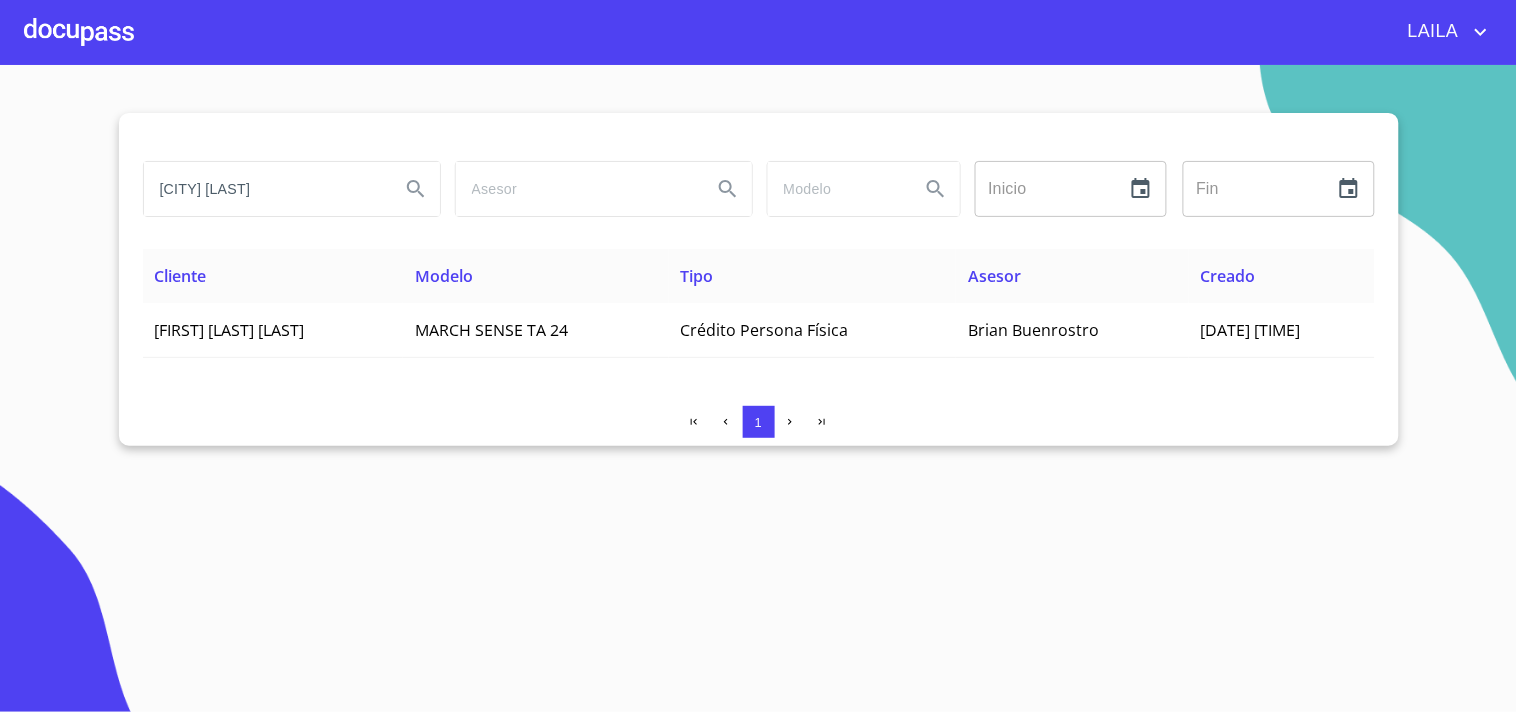 type on "[CITY] [LAST]" 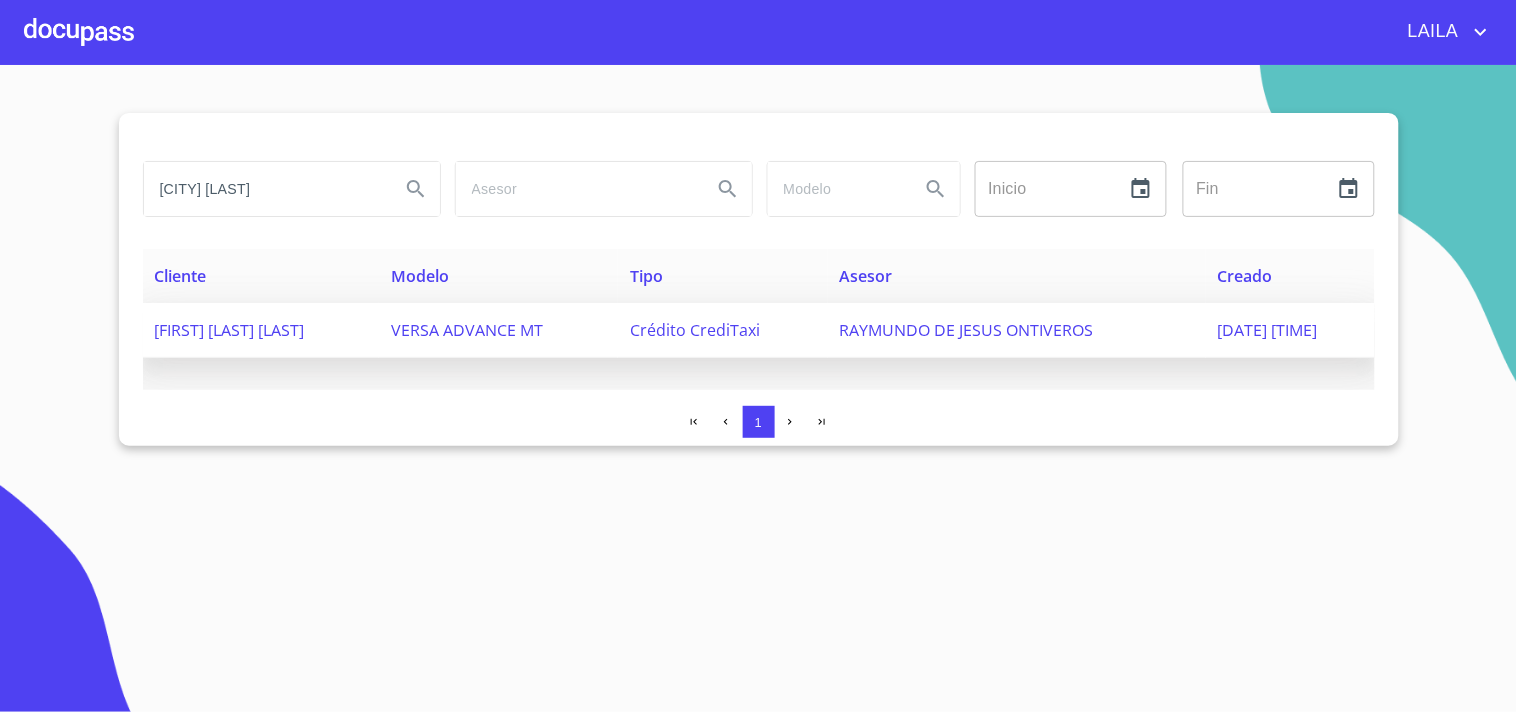 click on "[FIRST] [LAST] [LAST]" at bounding box center (230, 330) 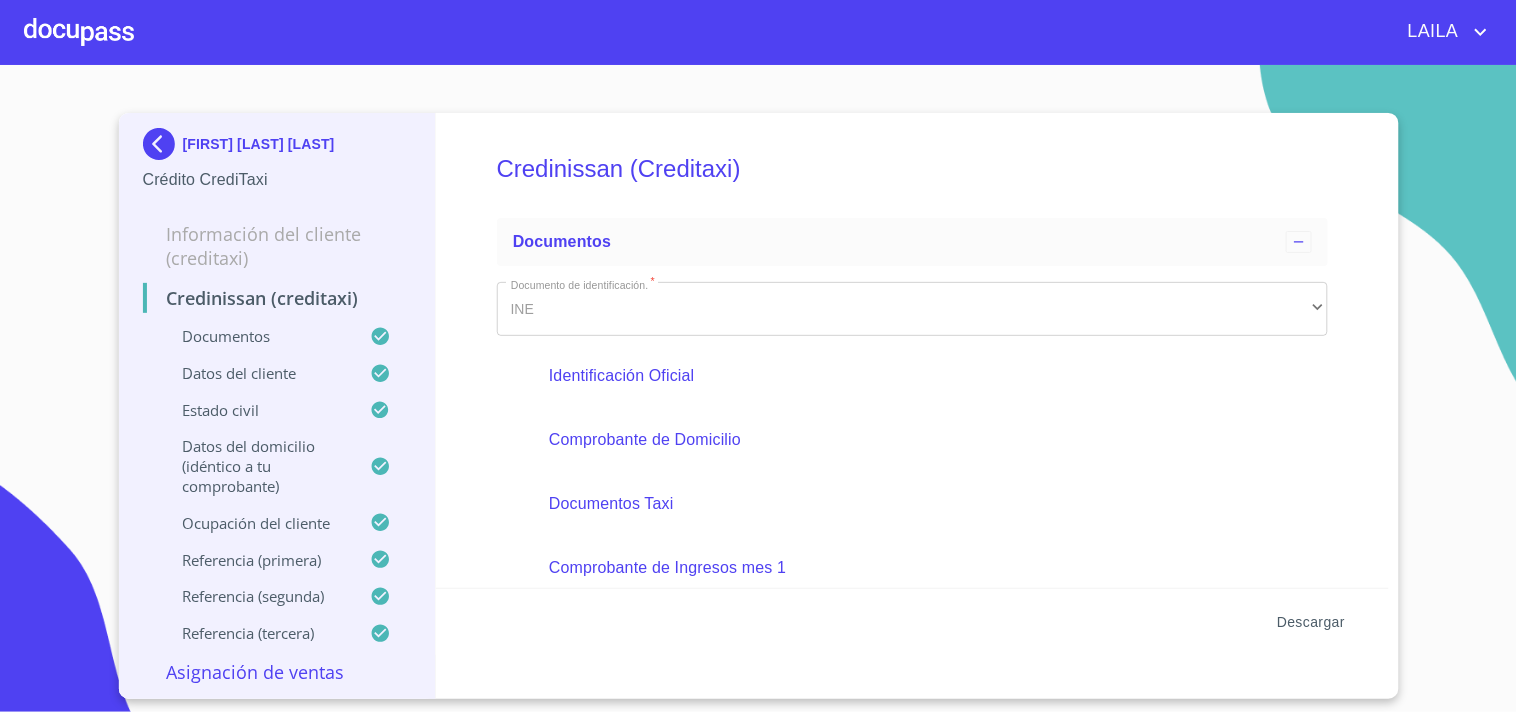 click on "Descargar" at bounding box center (1311, 622) 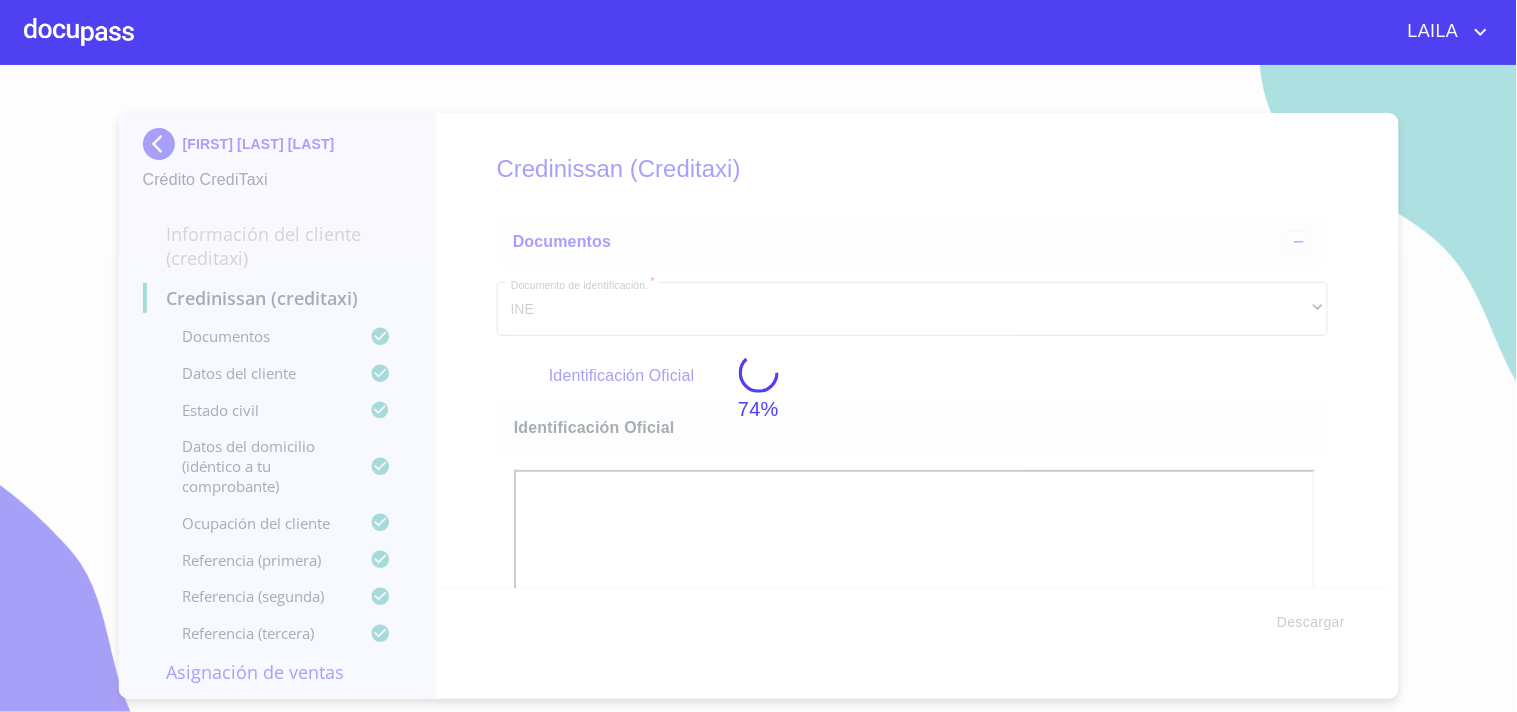 scroll, scrollTop: 0, scrollLeft: 0, axis: both 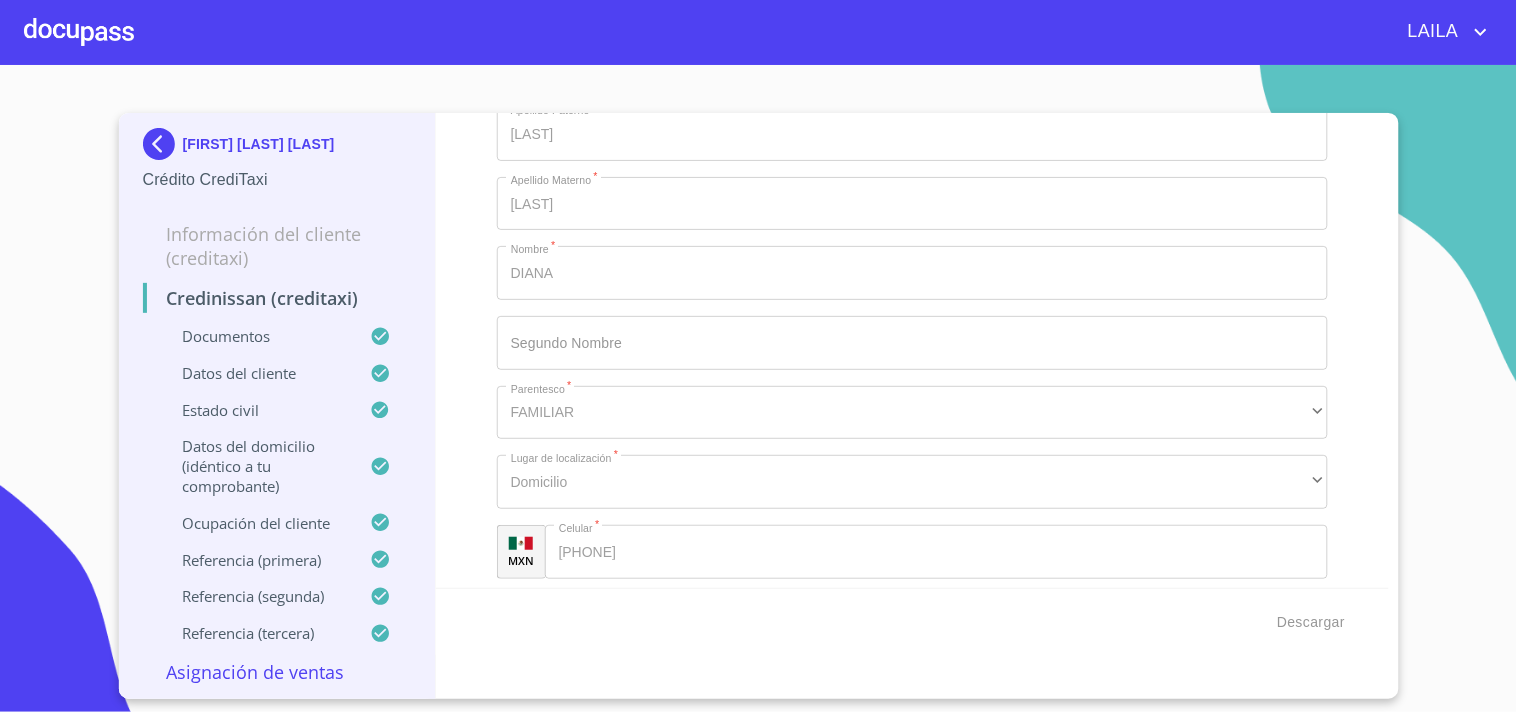 type 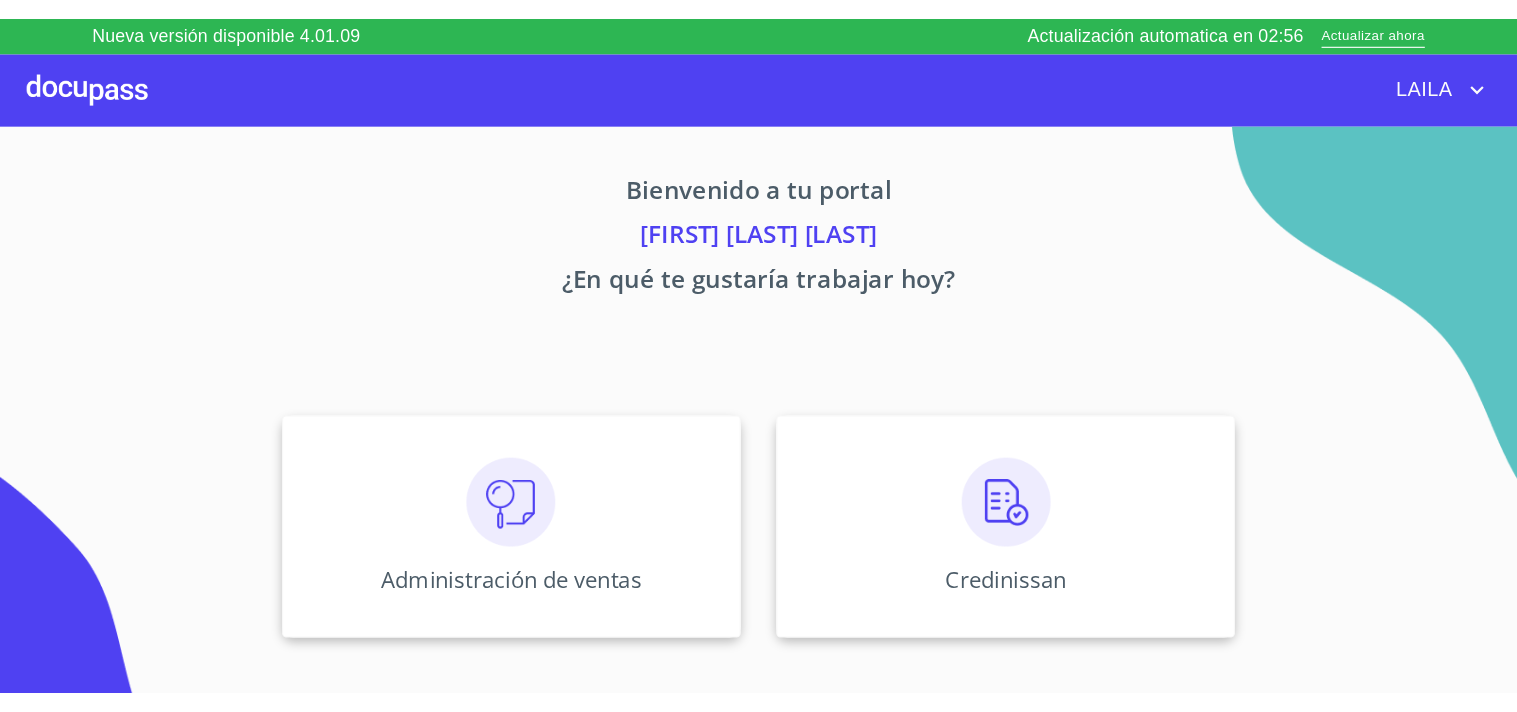 scroll, scrollTop: 0, scrollLeft: 0, axis: both 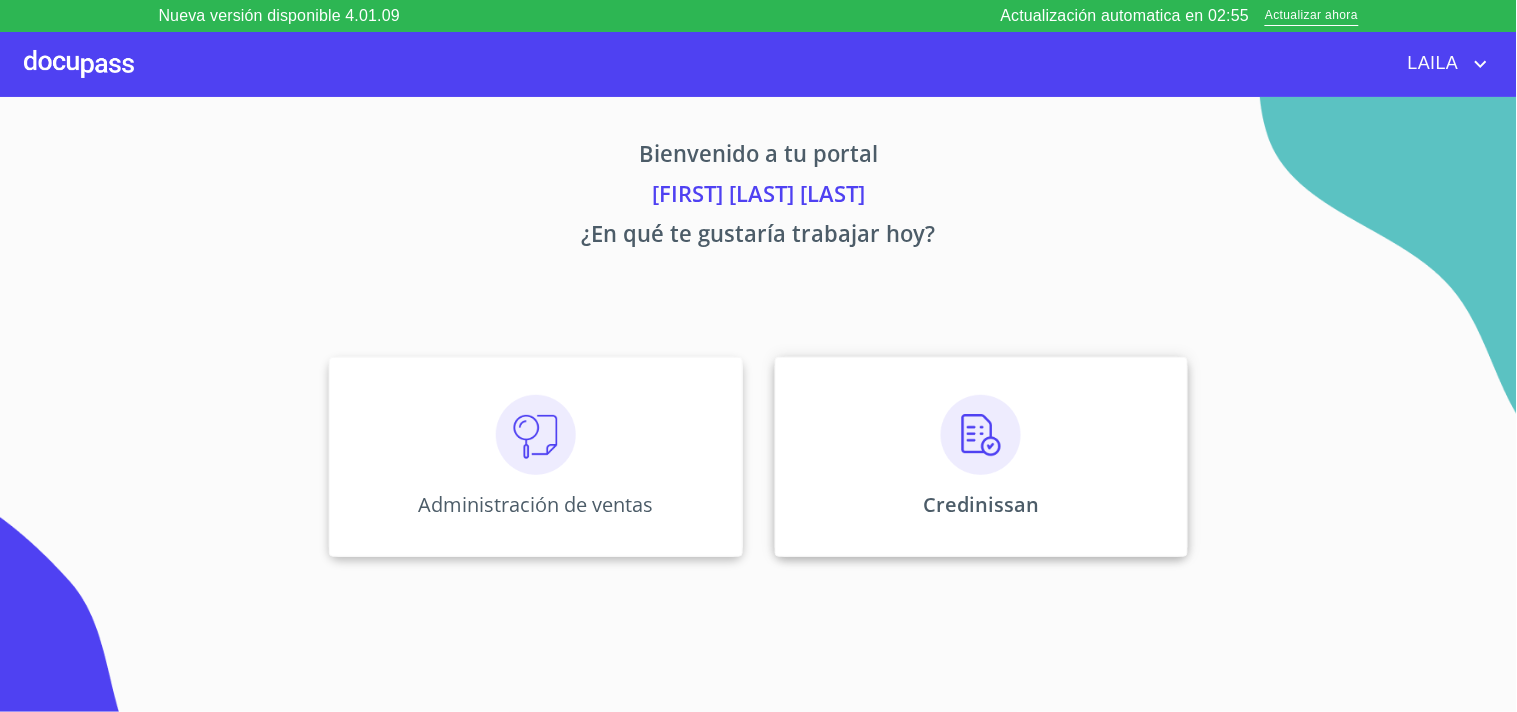 click at bounding box center (536, 435) 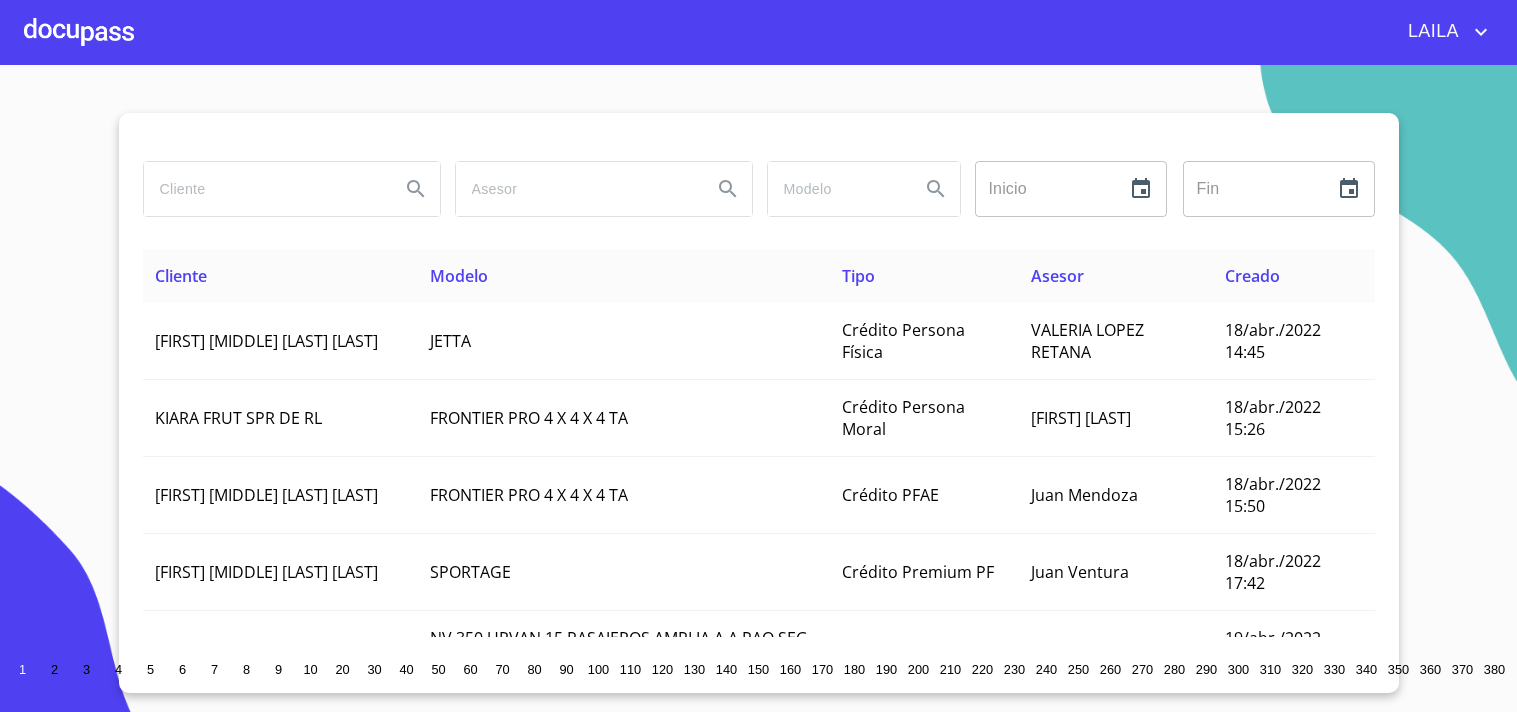 scroll, scrollTop: 0, scrollLeft: 0, axis: both 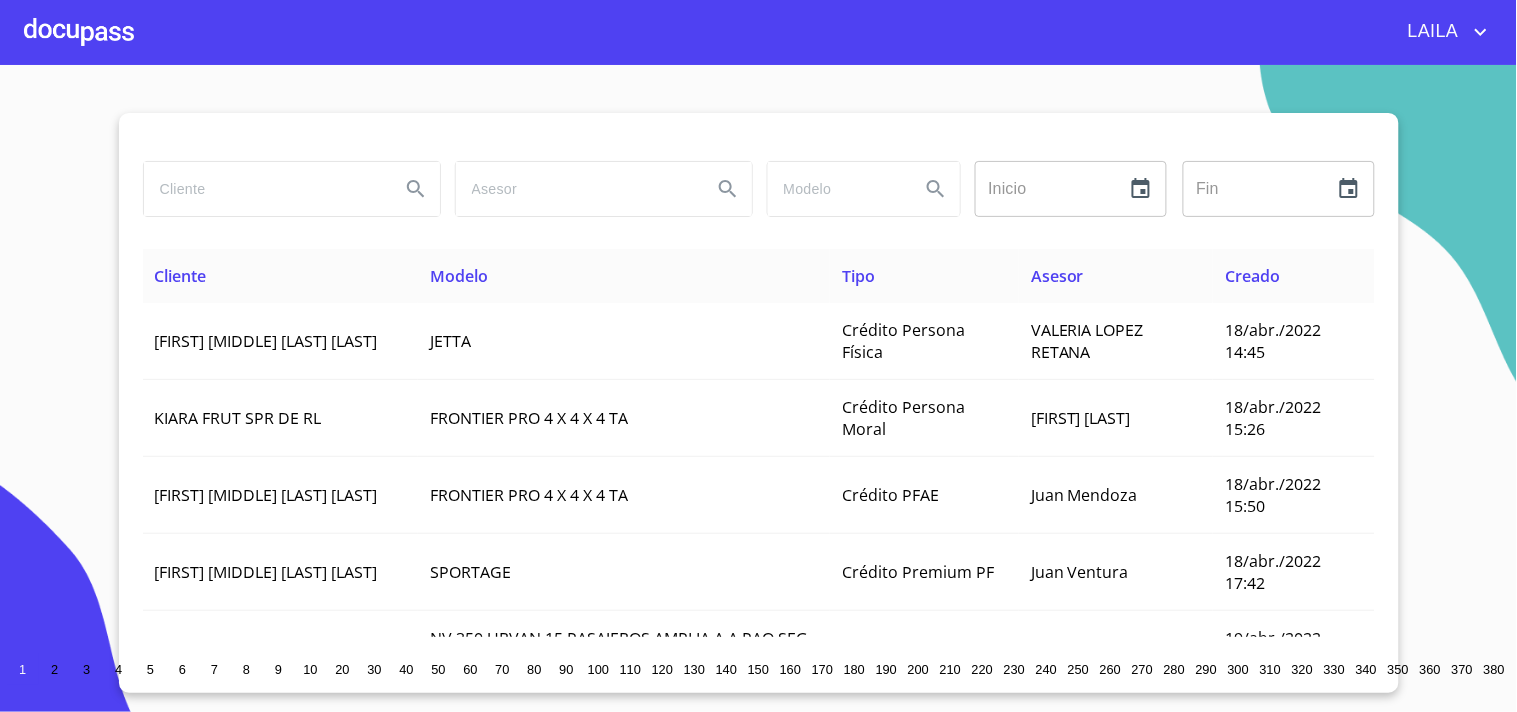 click at bounding box center (264, 189) 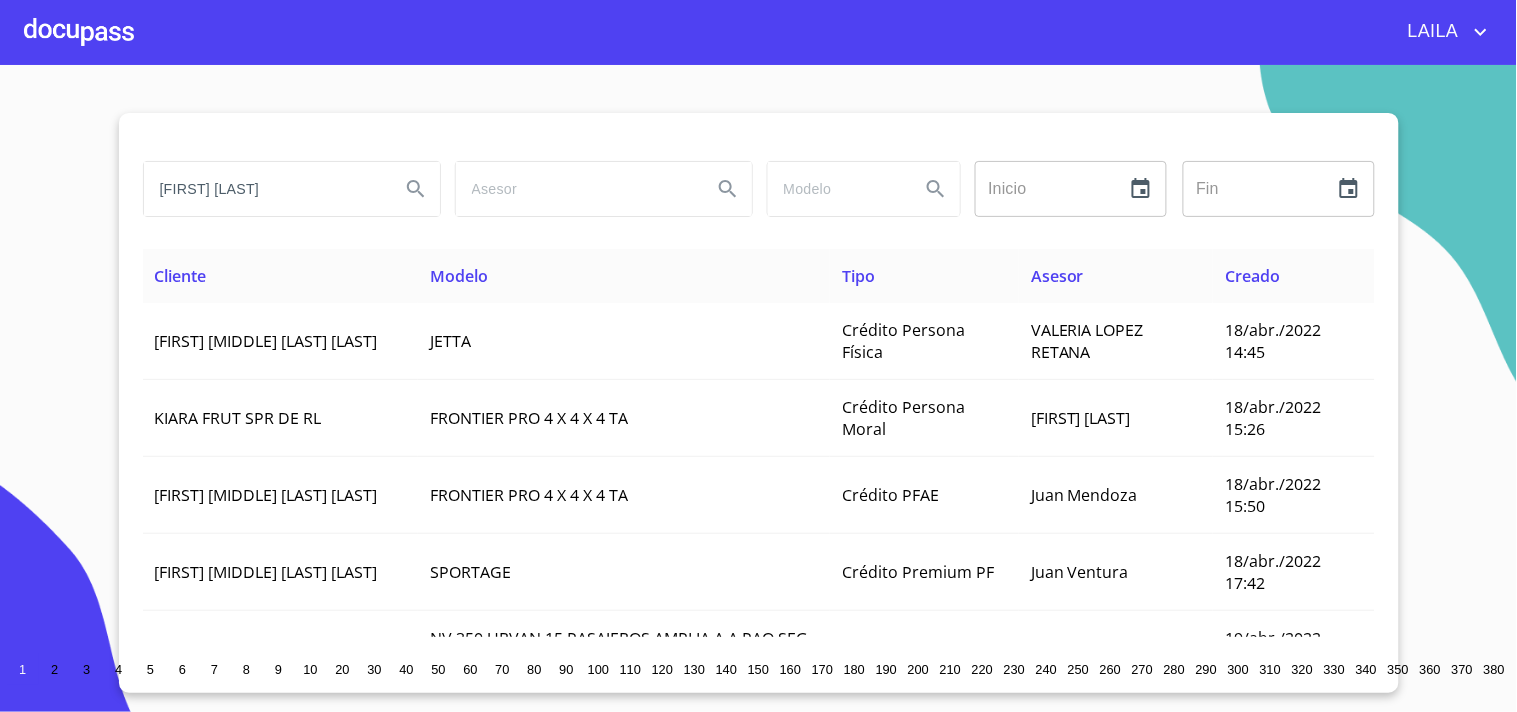 type on "EVELYN MONTSERRAT" 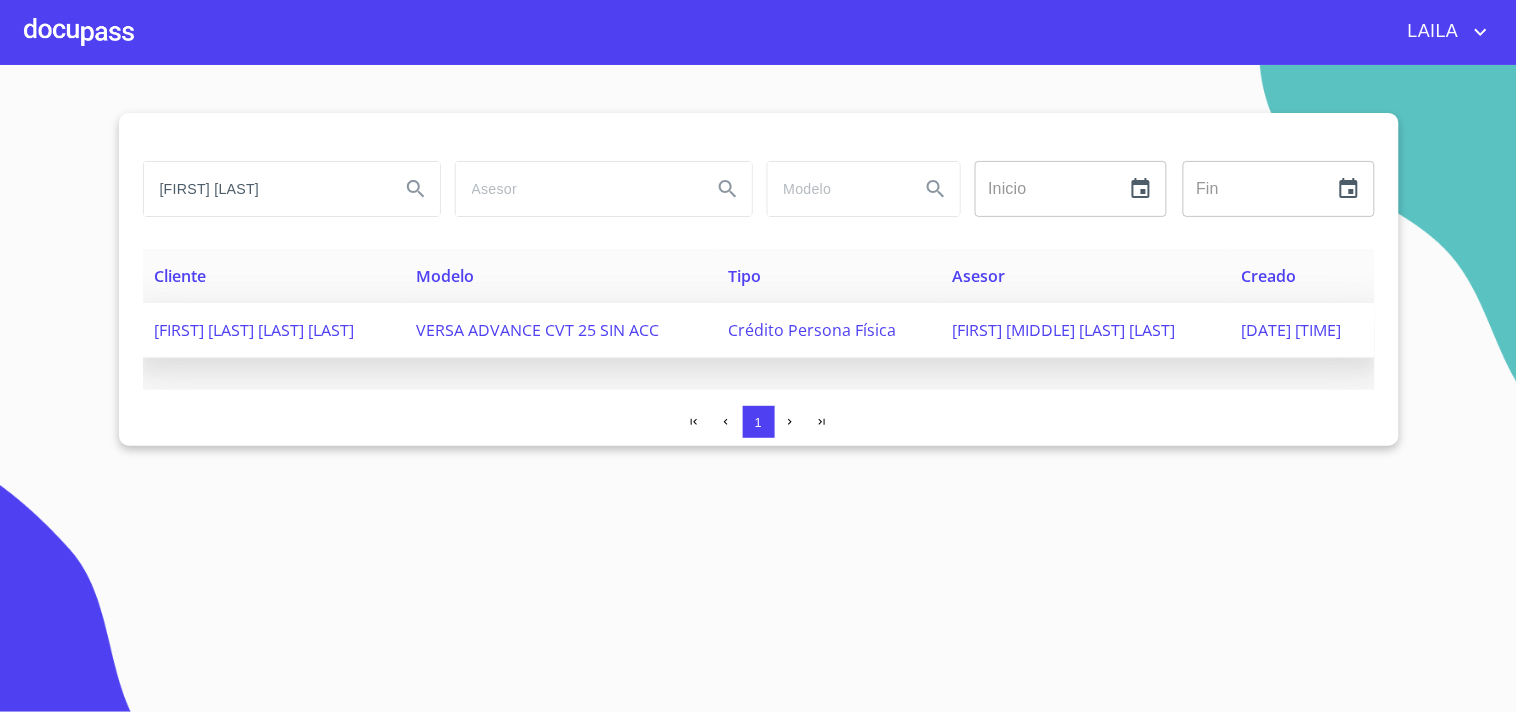 click on "EVELYN MONTSERRAT NUÑO CARRILLO" at bounding box center [255, 330] 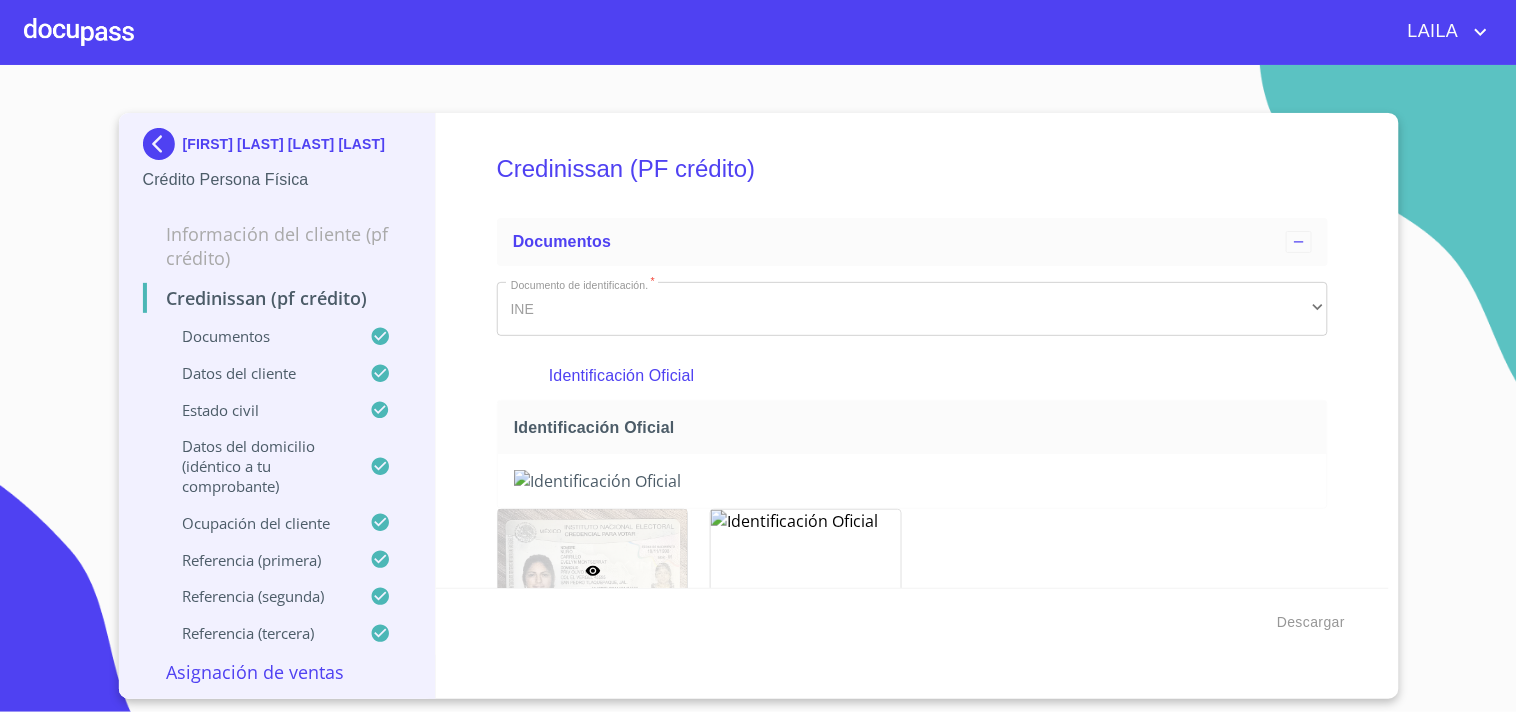 scroll, scrollTop: 0, scrollLeft: 0, axis: both 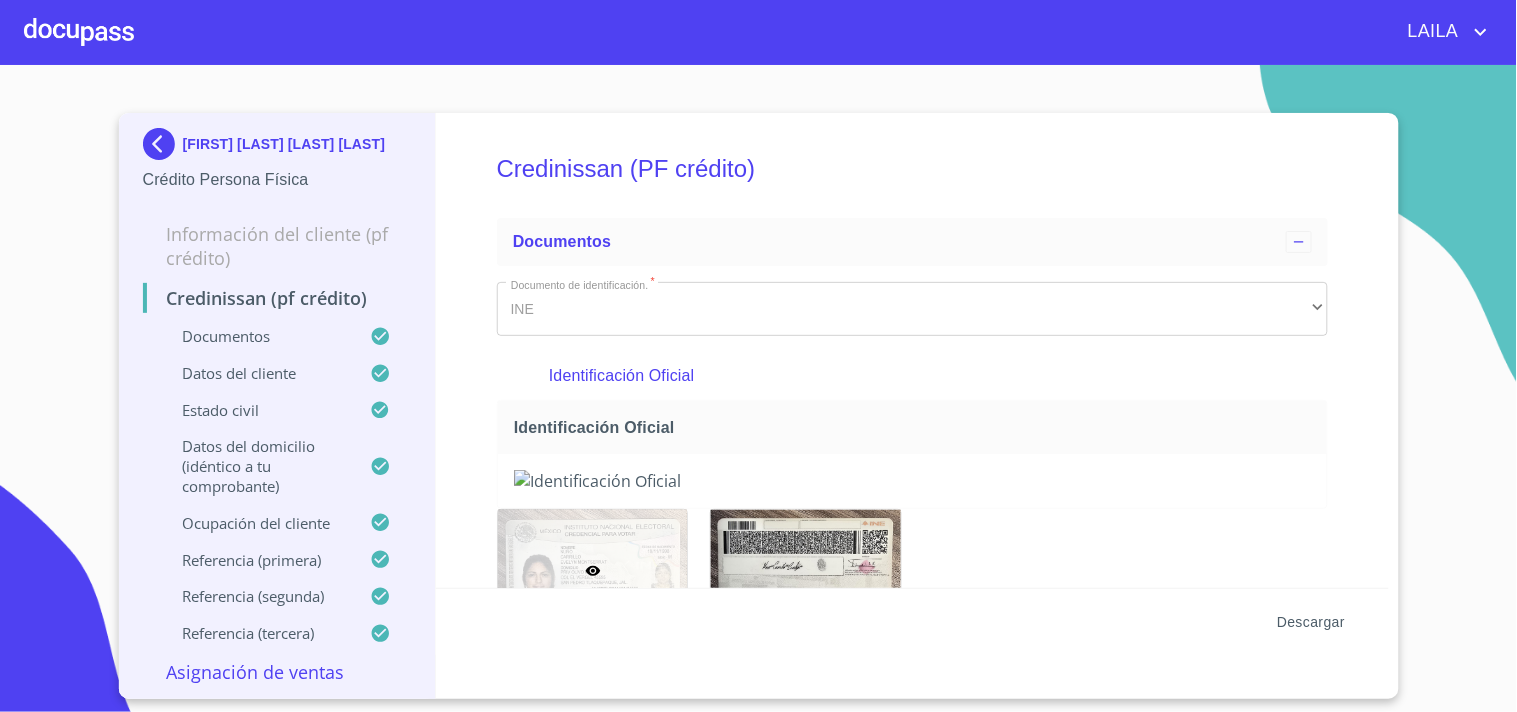 click on "Descargar" at bounding box center (1311, 622) 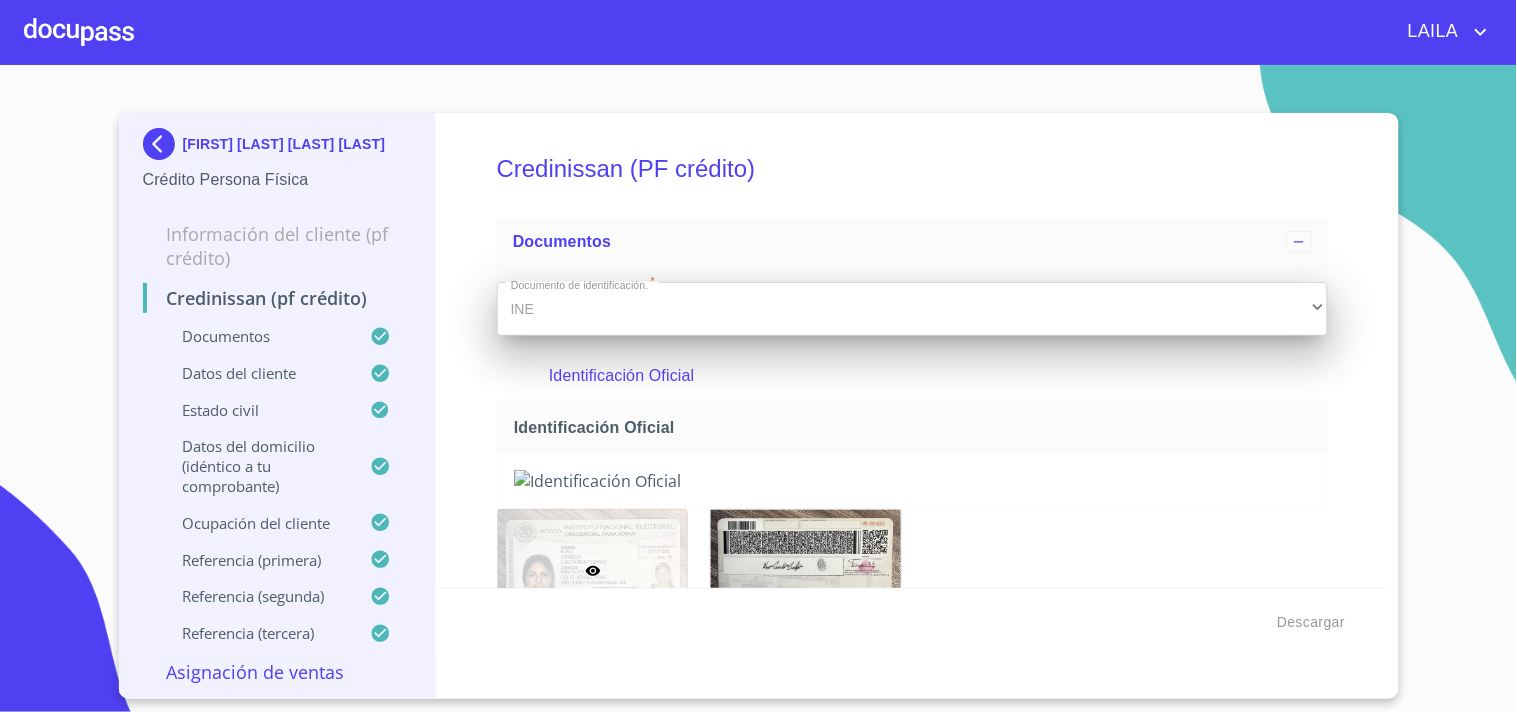 type 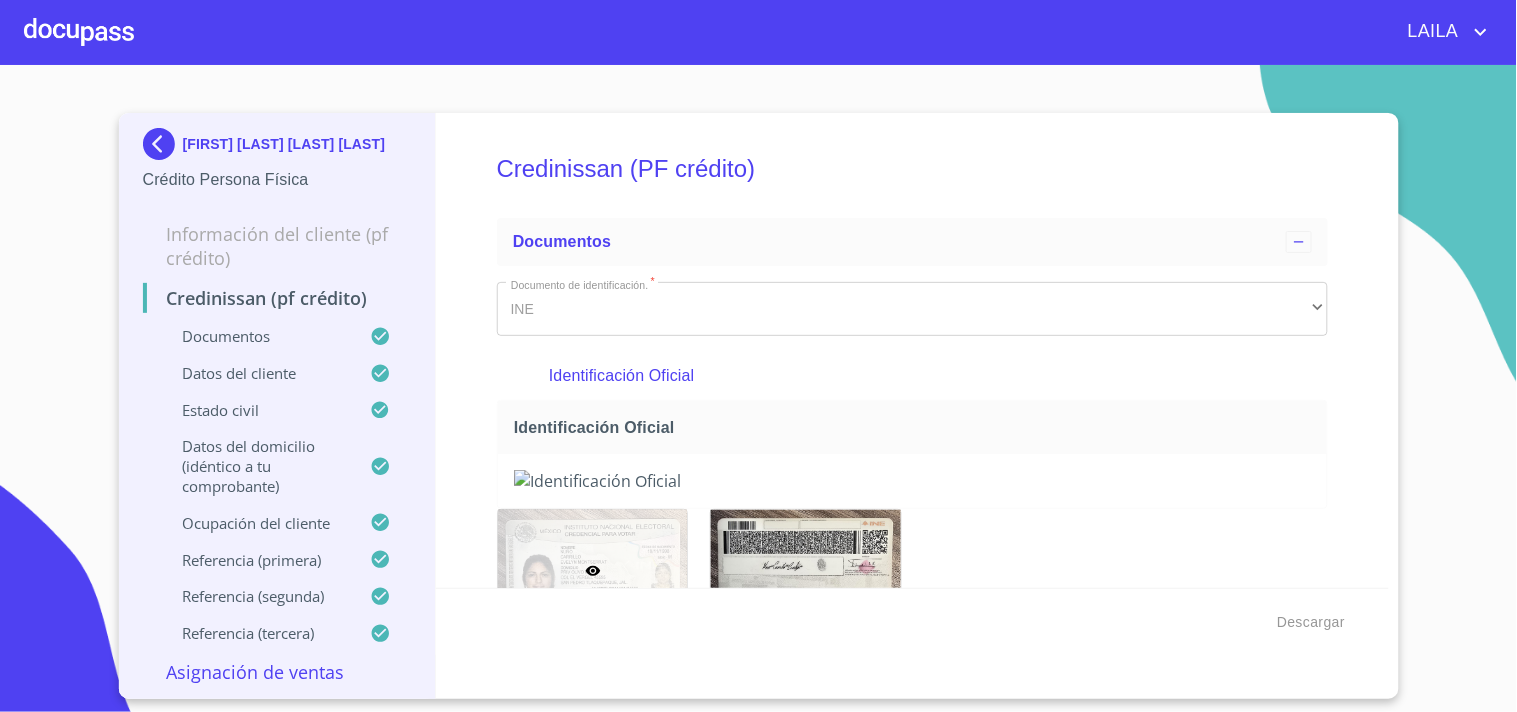 click at bounding box center [163, 144] 